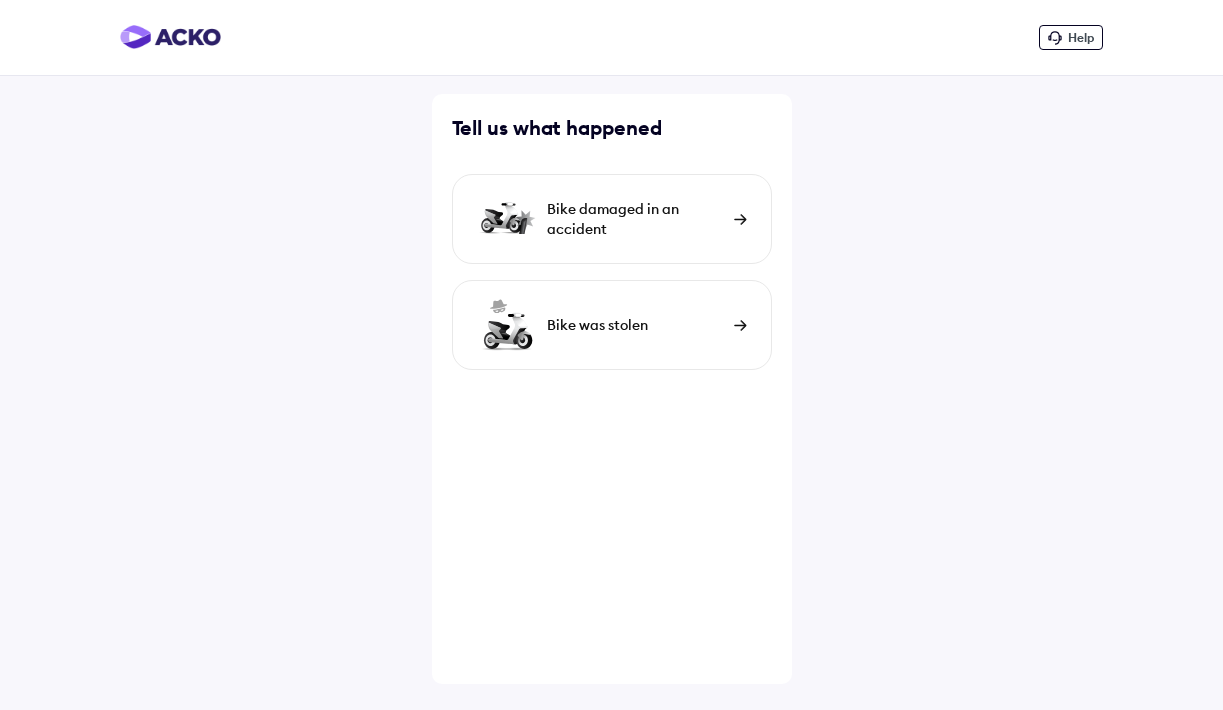 scroll, scrollTop: 0, scrollLeft: 0, axis: both 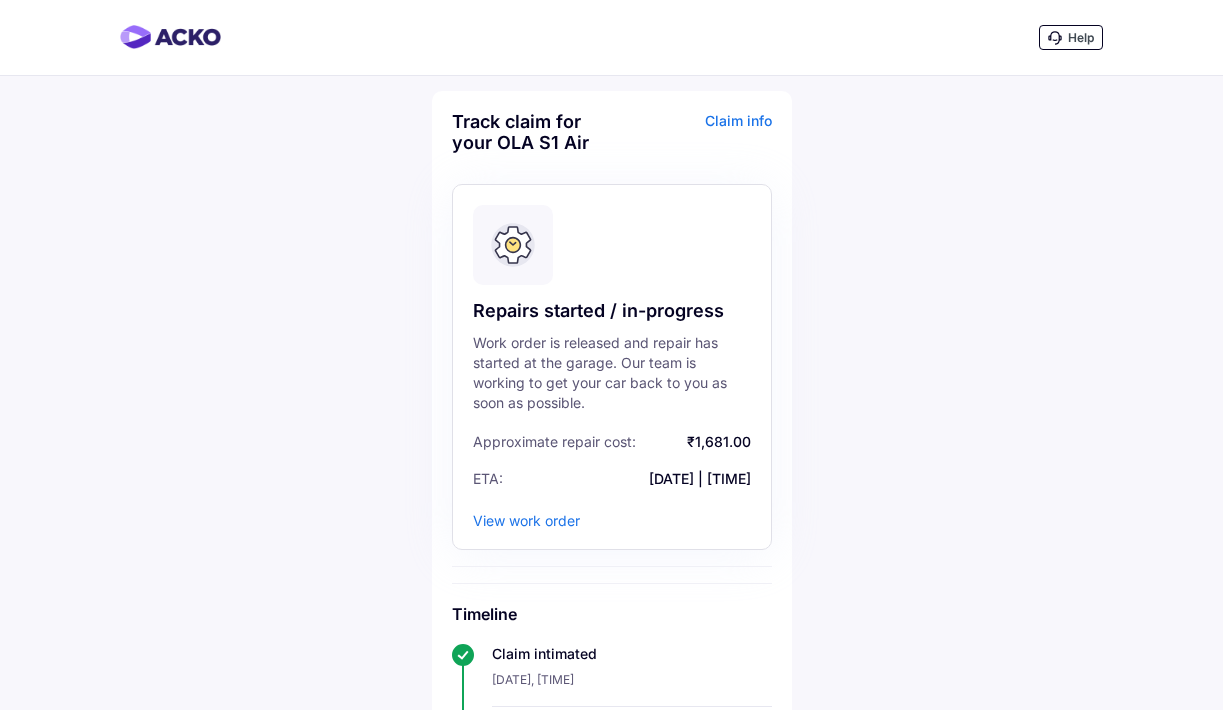 click on "Help" at bounding box center (1071, 37) 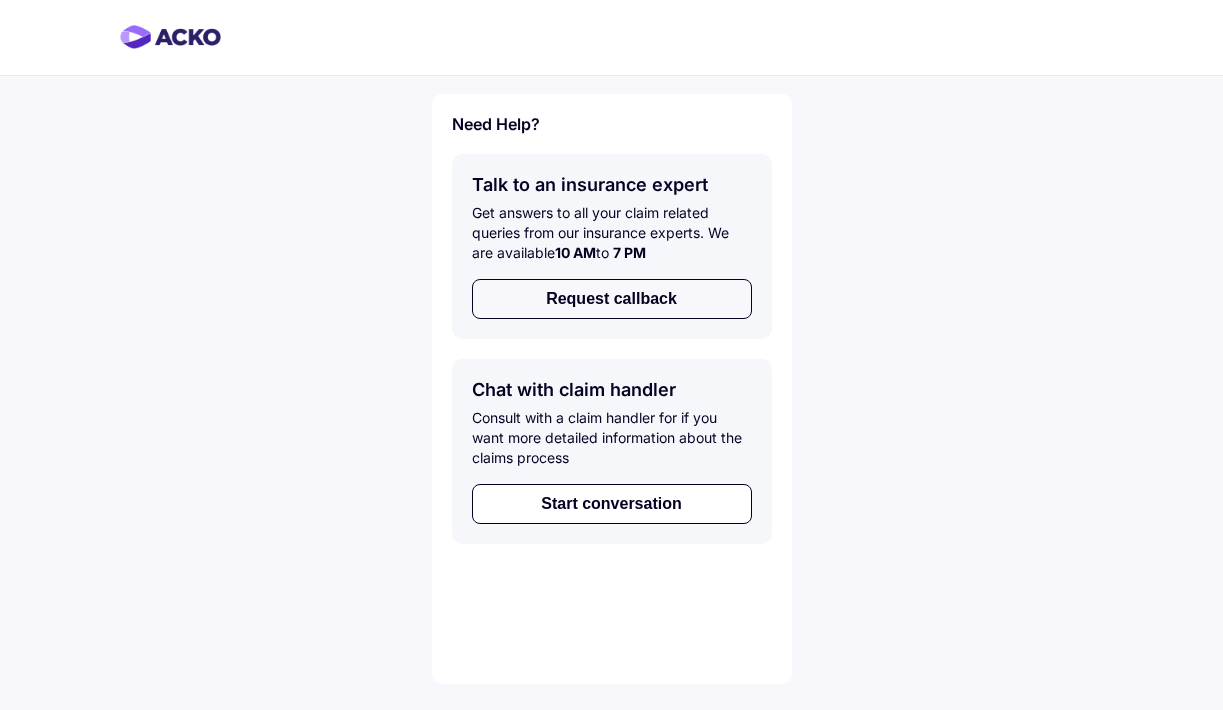 click on "Request callback" at bounding box center (612, 299) 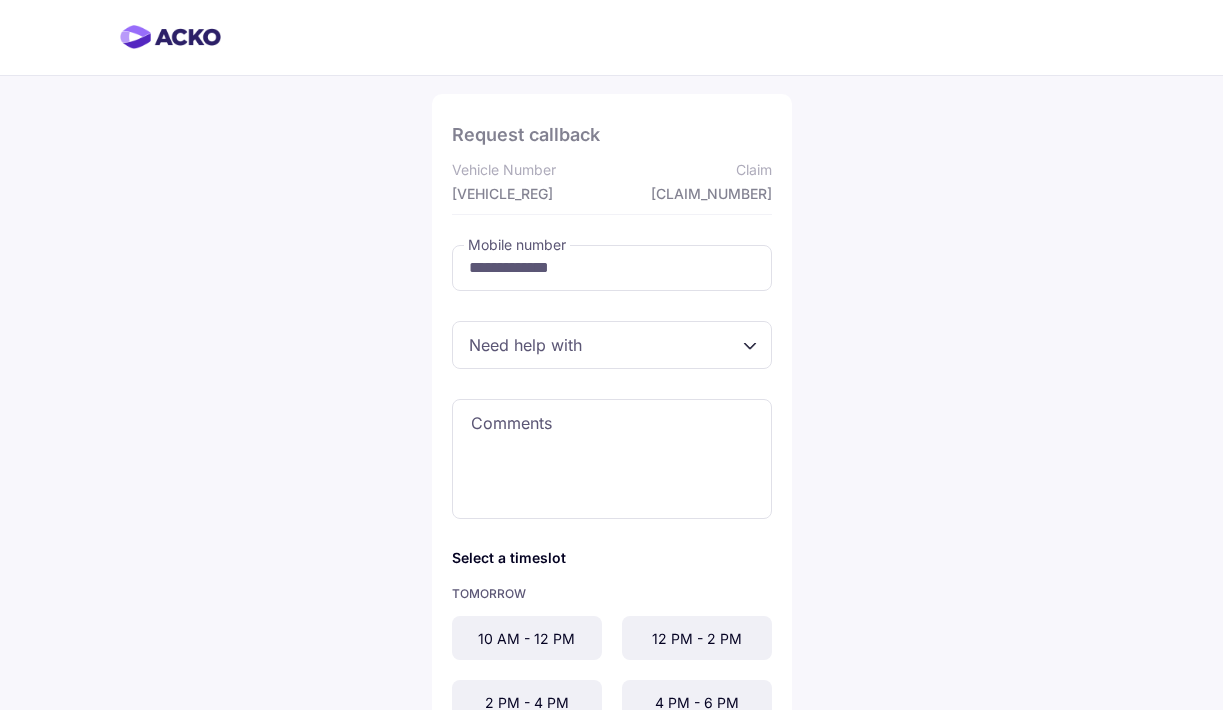 scroll, scrollTop: 0, scrollLeft: 0, axis: both 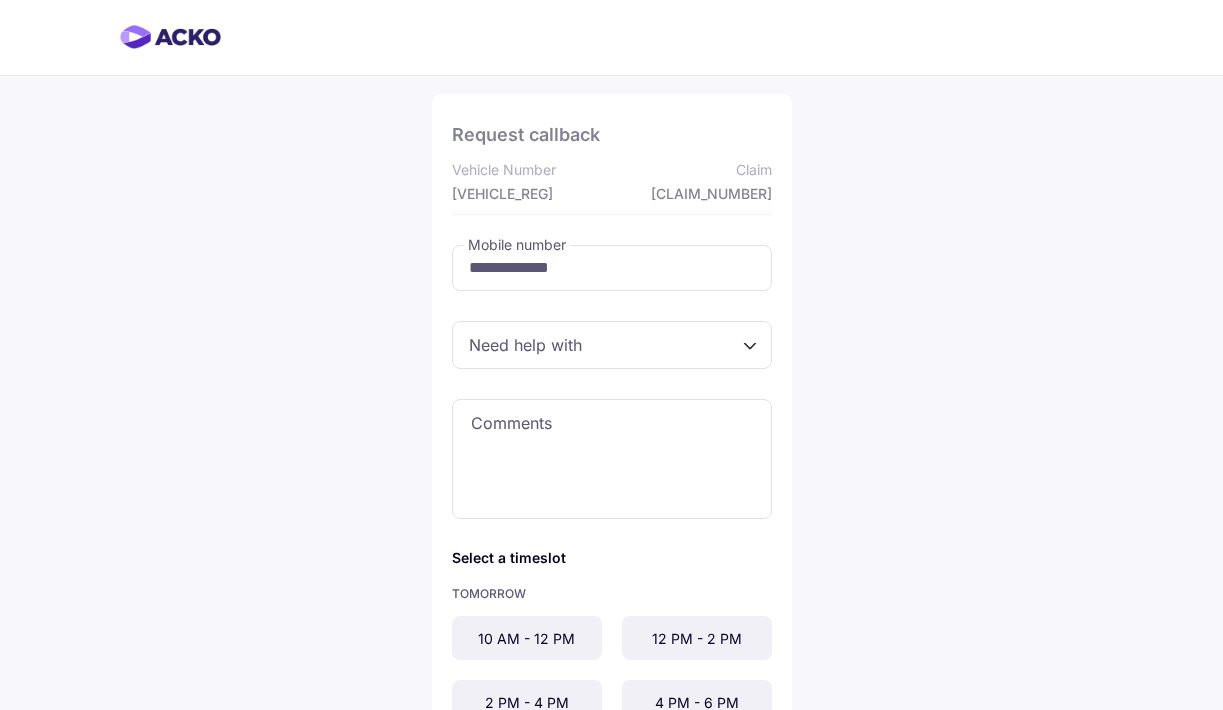 click at bounding box center [612, 345] 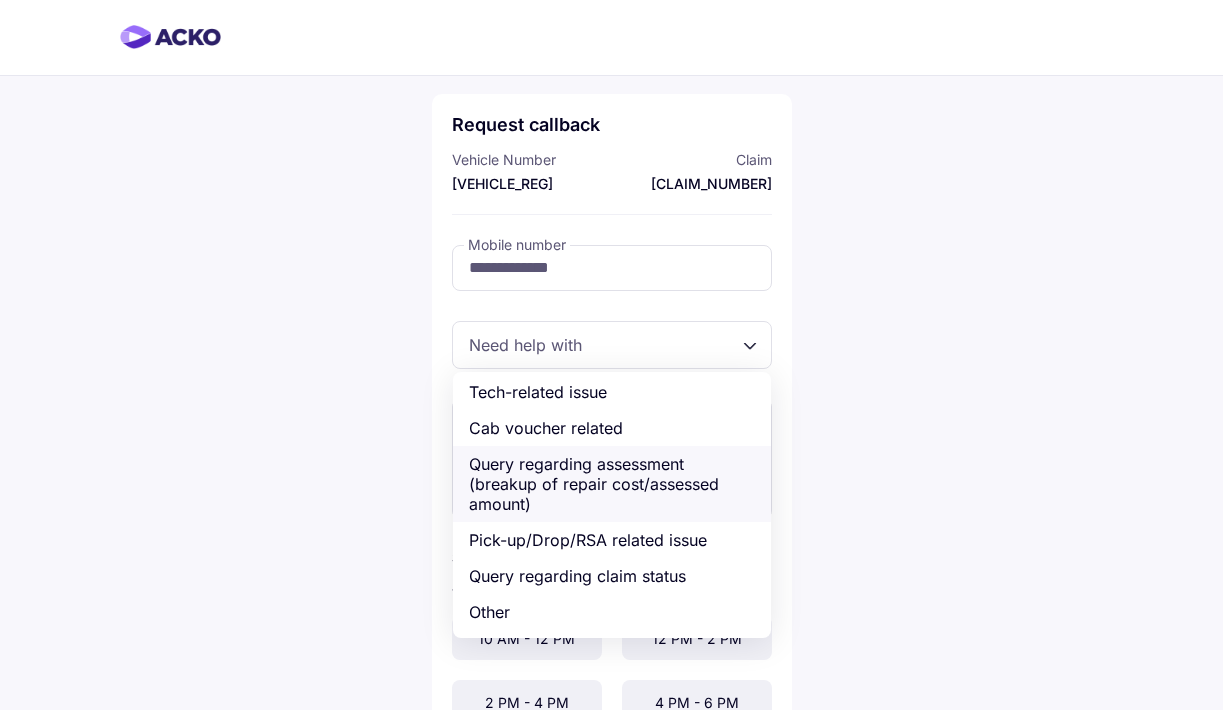 scroll, scrollTop: 78, scrollLeft: 0, axis: vertical 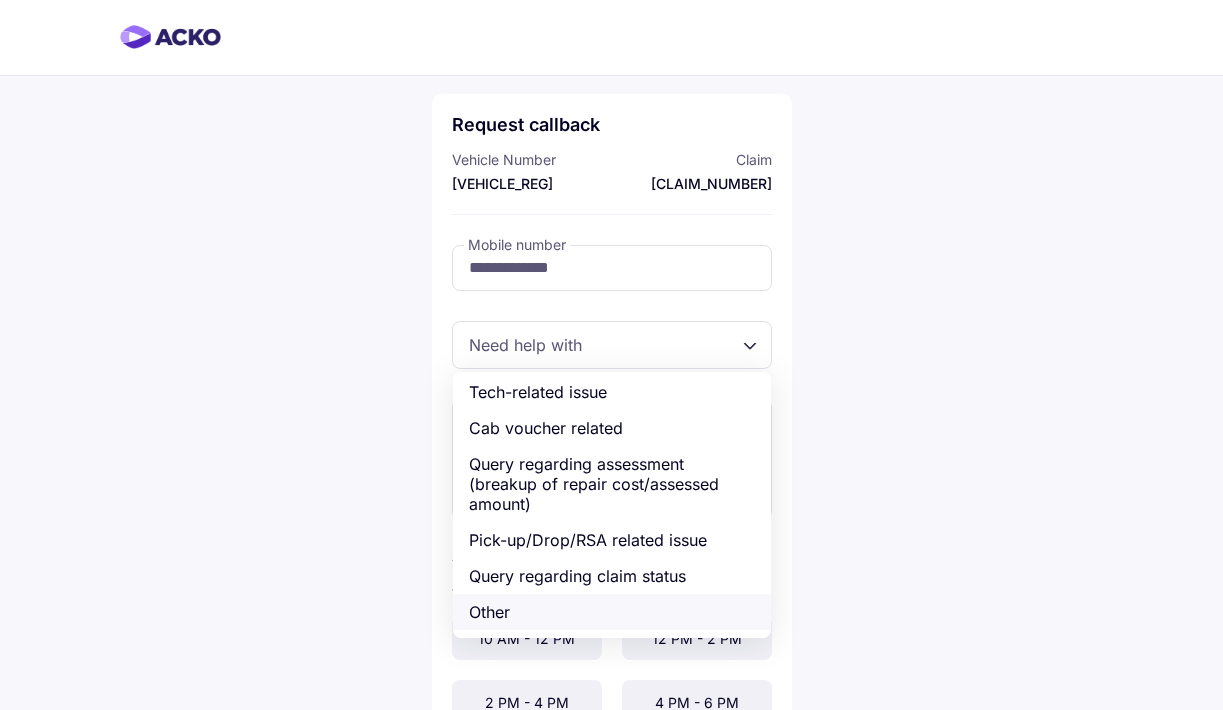 click on "Other" at bounding box center (612, 612) 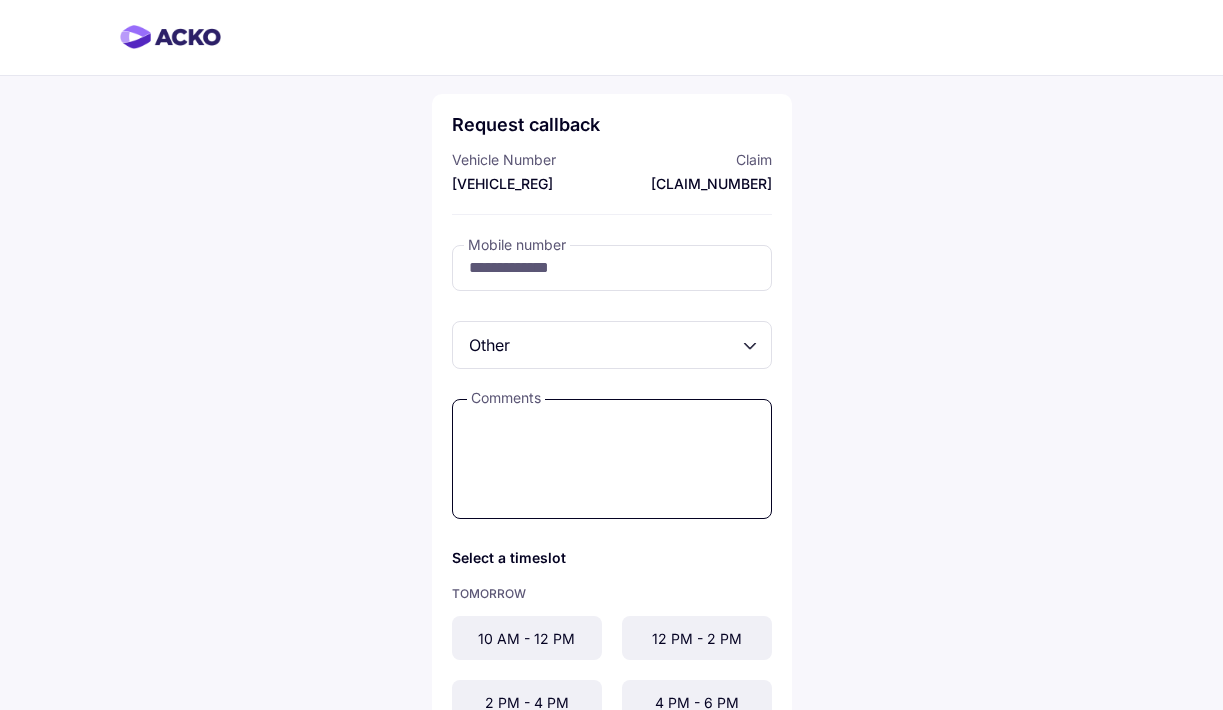 click at bounding box center (612, 459) 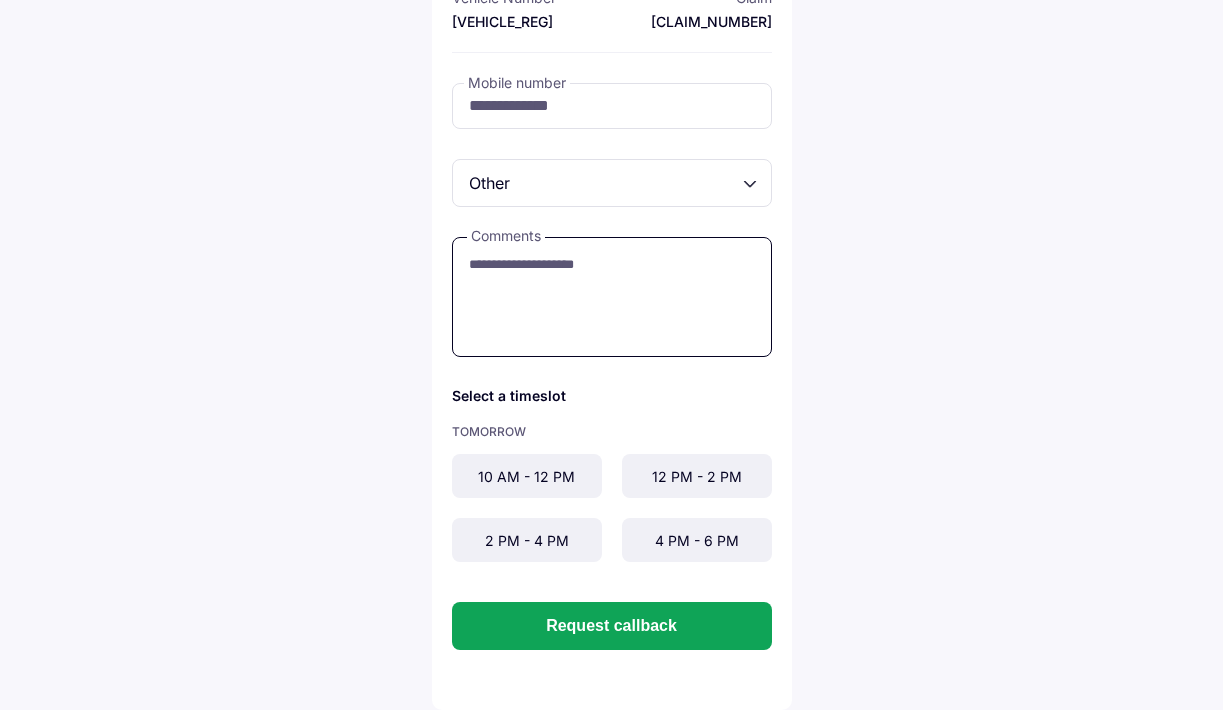 scroll, scrollTop: 162, scrollLeft: 0, axis: vertical 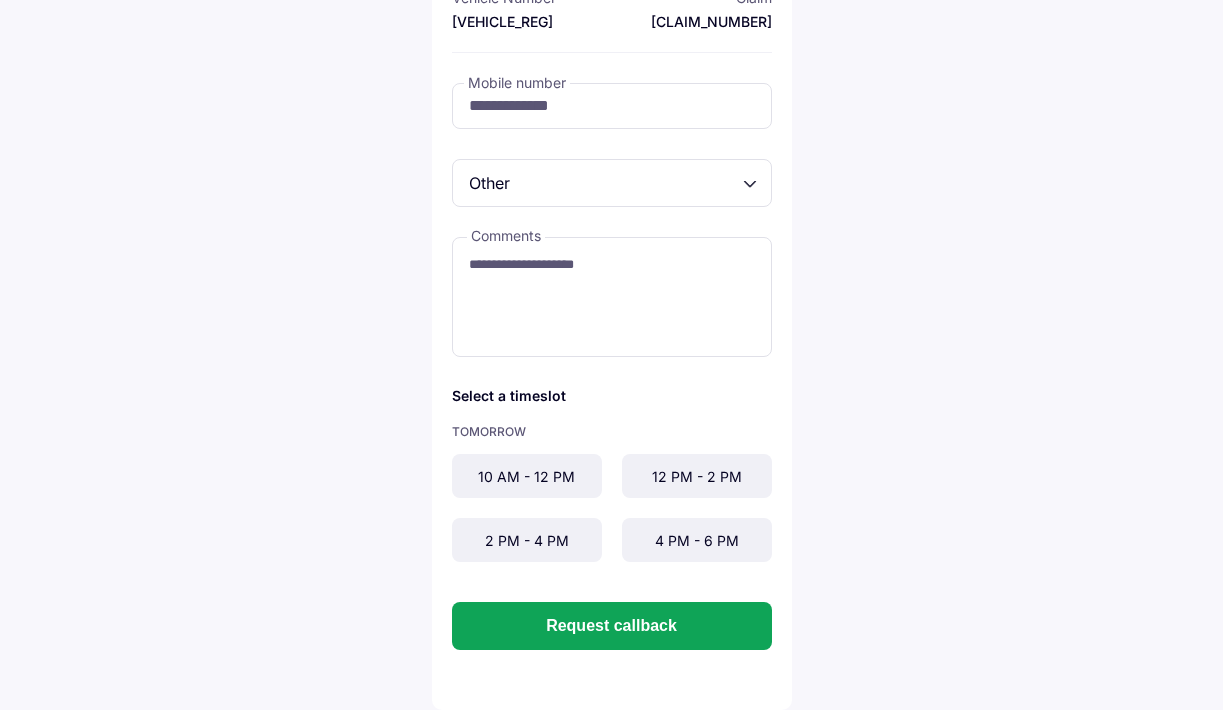 click on "4 PM - 6 PM" at bounding box center (697, 540) 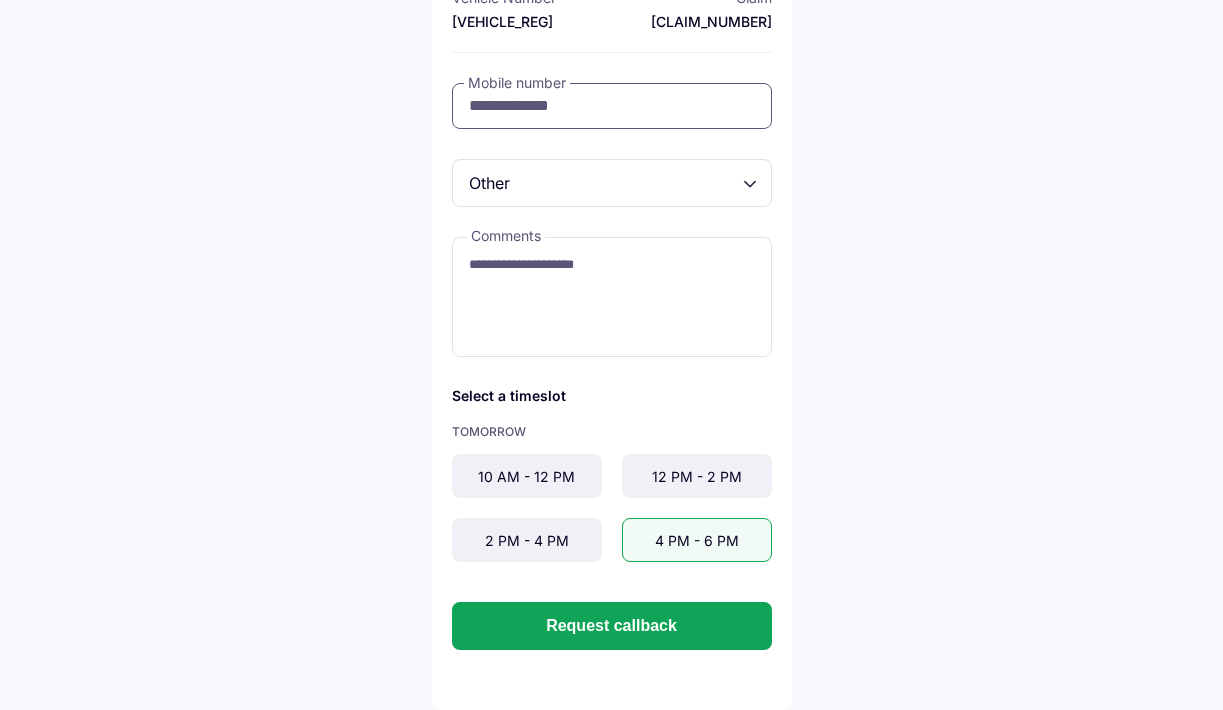 click on "**********" at bounding box center (612, 106) 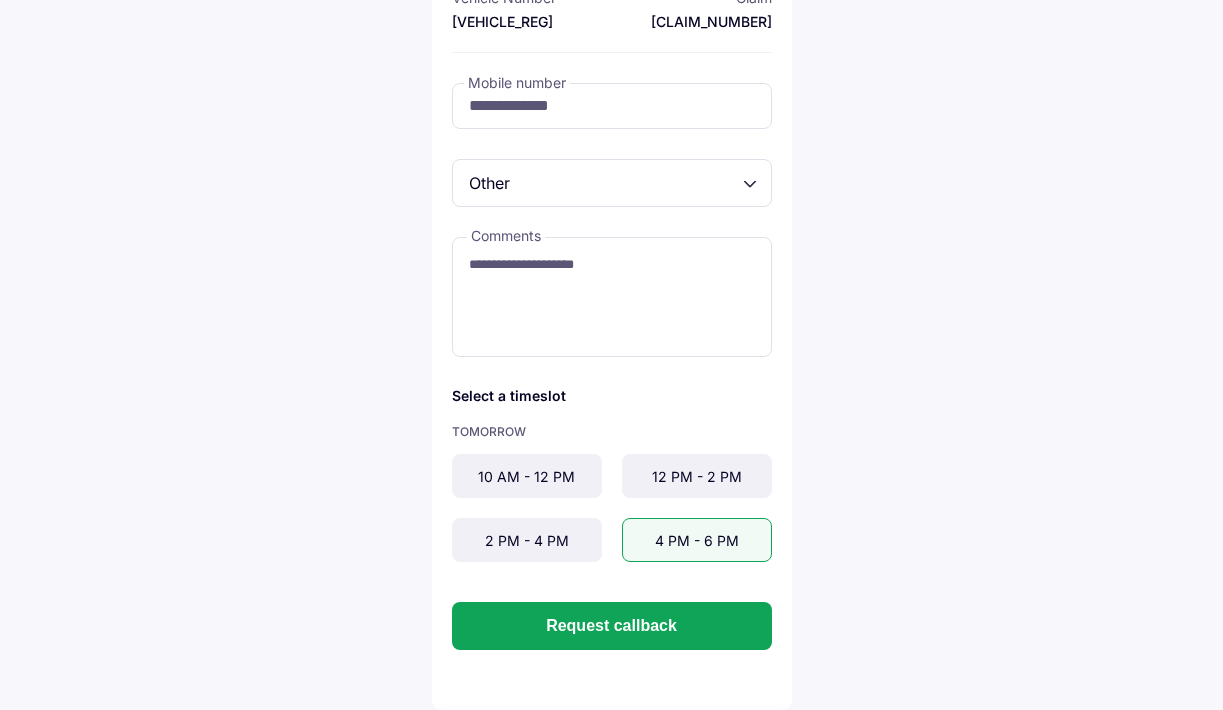 click on "12 PM - 2 PM" at bounding box center (697, 476) 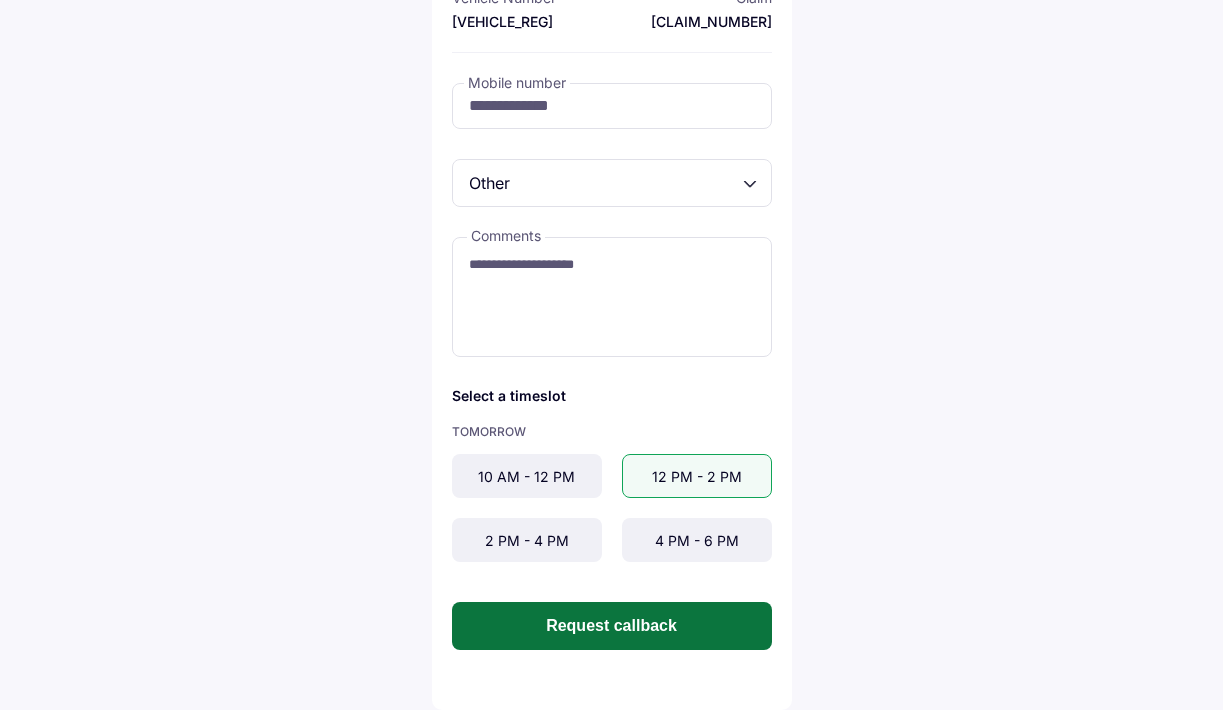 click on "Request callback" at bounding box center [612, 626] 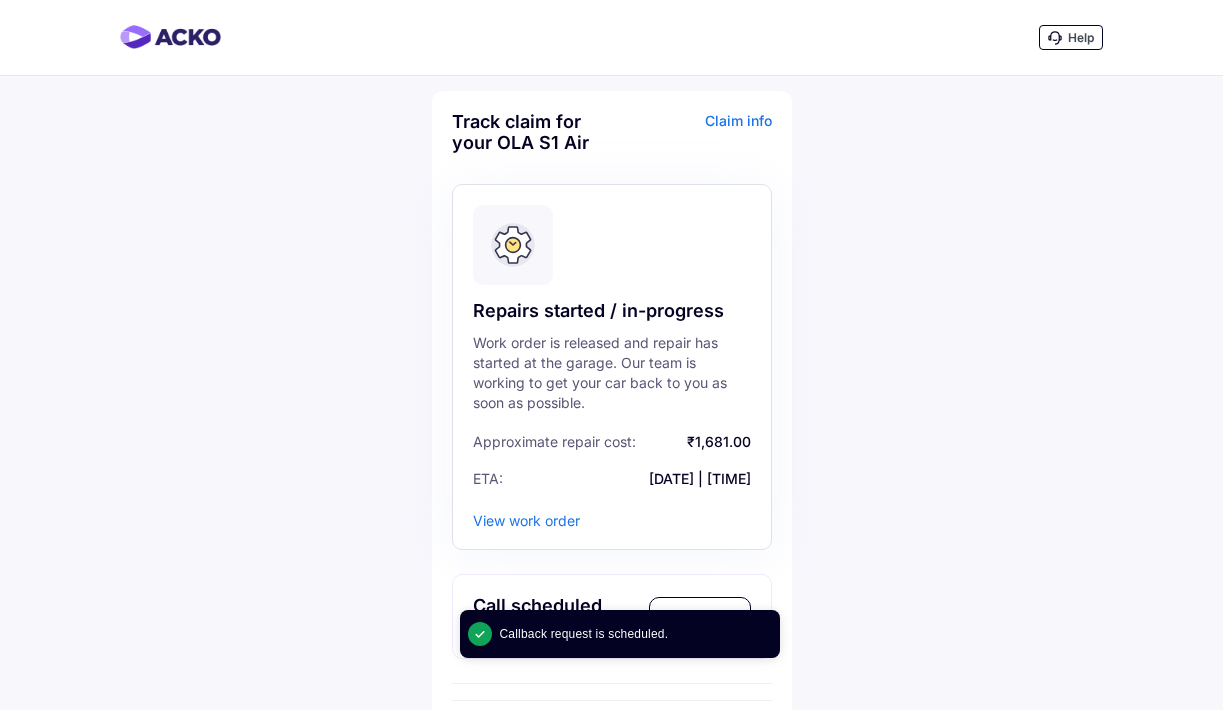 scroll, scrollTop: 0, scrollLeft: 0, axis: both 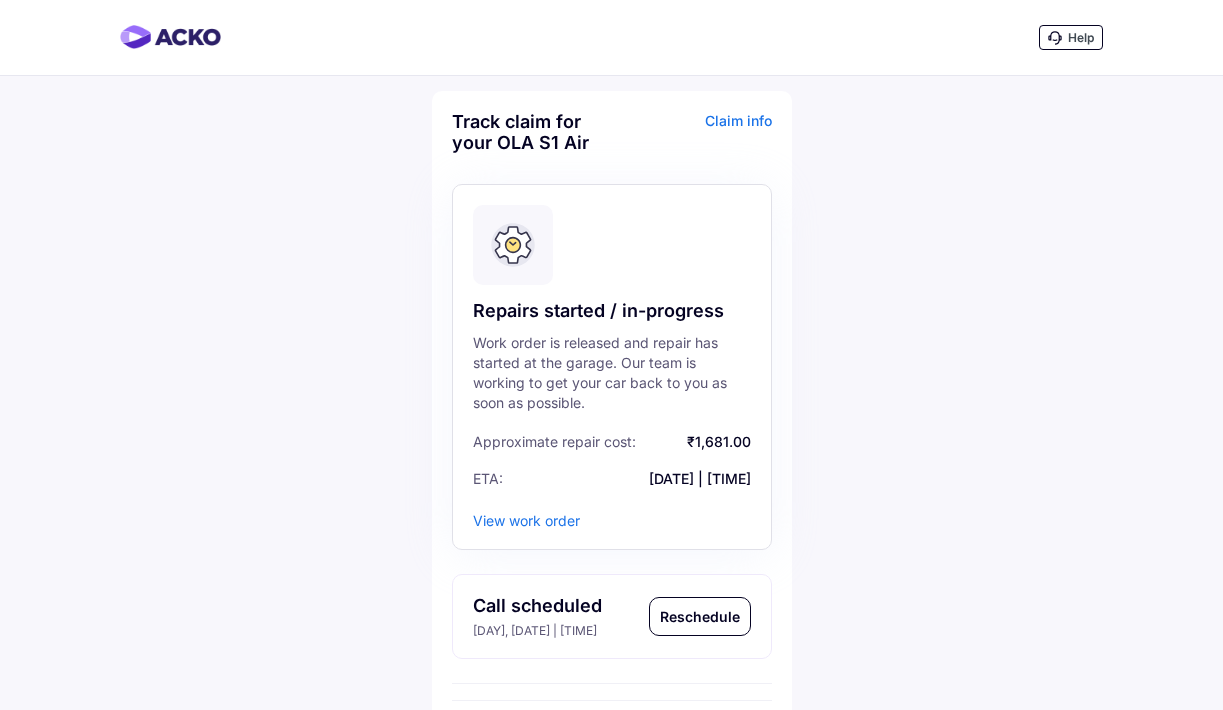 click on "Claim info" at bounding box center (694, 139) 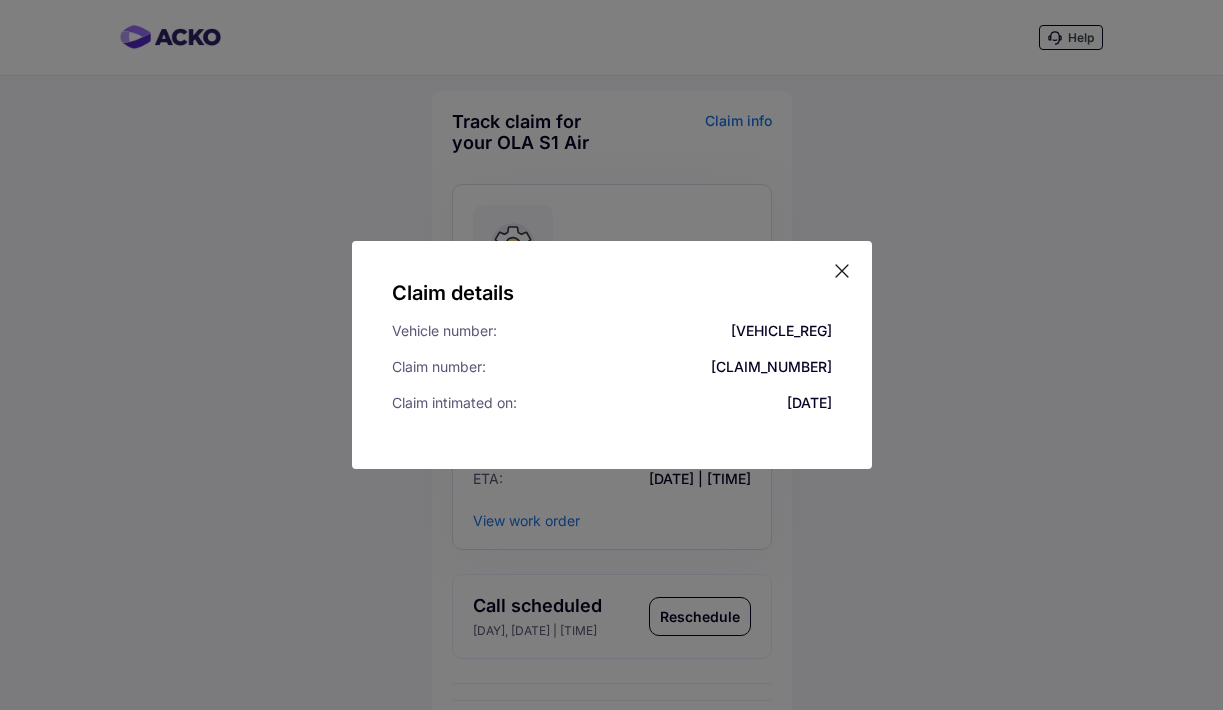 click on "Claim details Vehicle number: DL10EV0425 Claim number: MTNDBK687549 Claim intimated on: 1st Jul 2025" at bounding box center [612, 355] 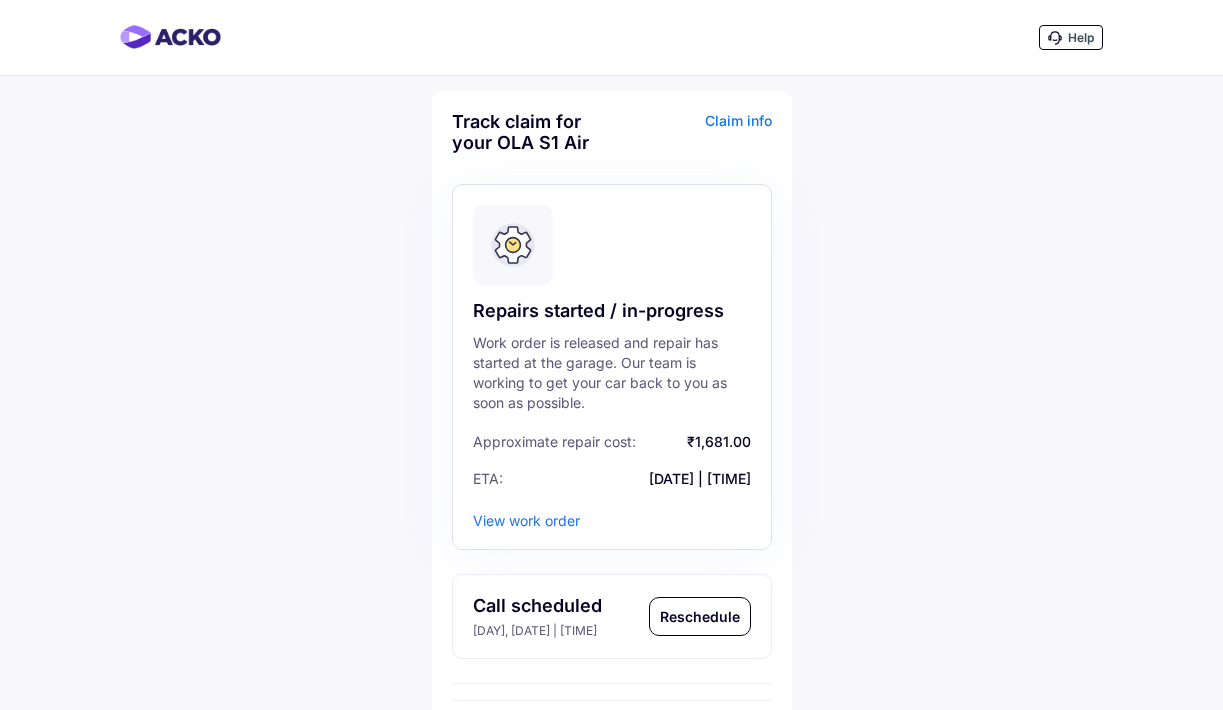 scroll, scrollTop: 0, scrollLeft: 0, axis: both 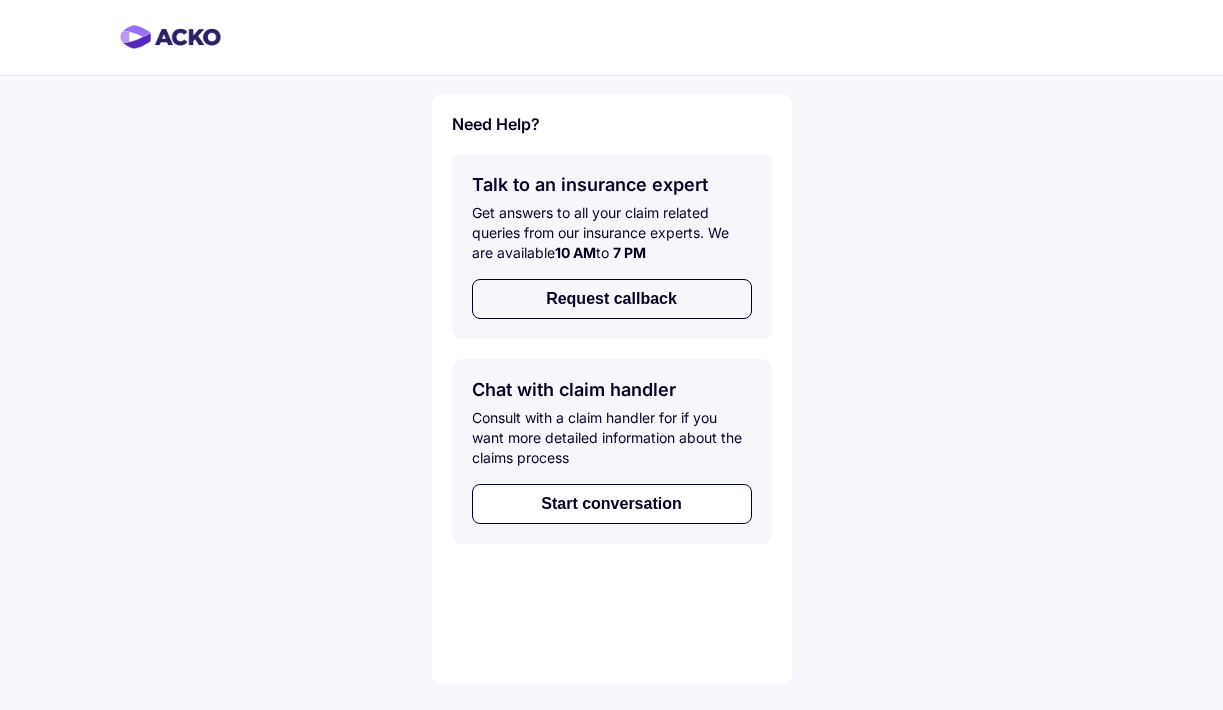 click on "Request callback" at bounding box center (612, 299) 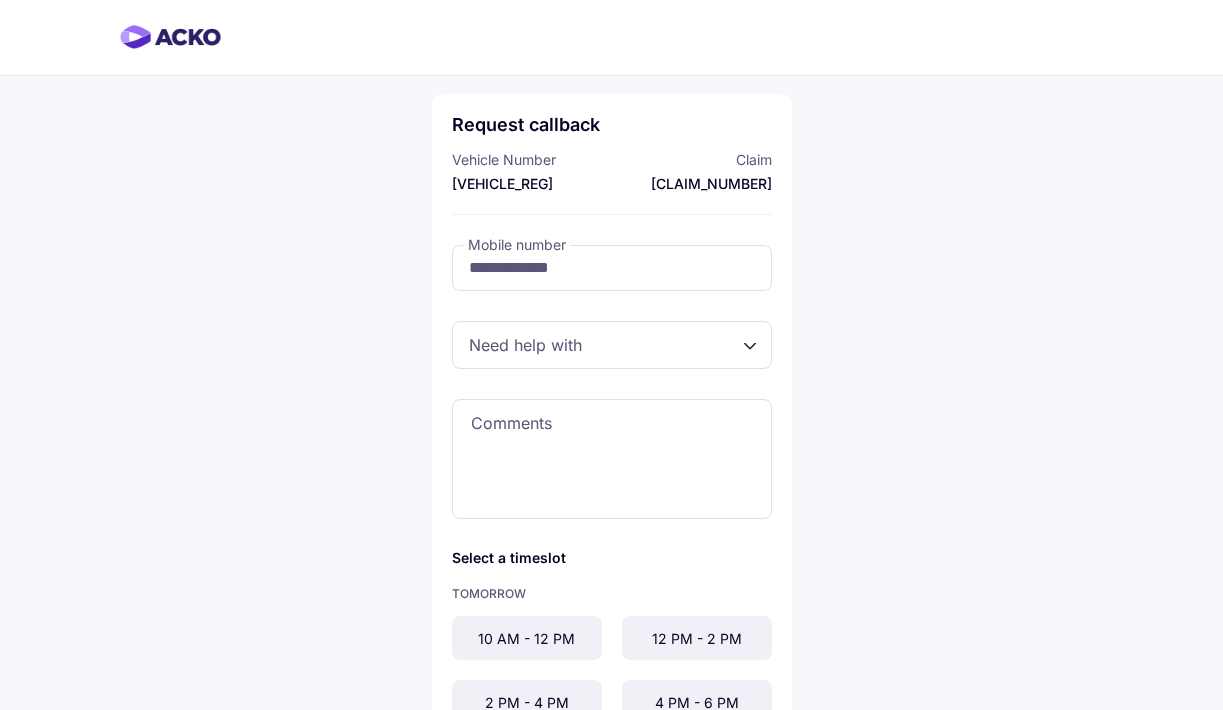 click at bounding box center (170, 38) 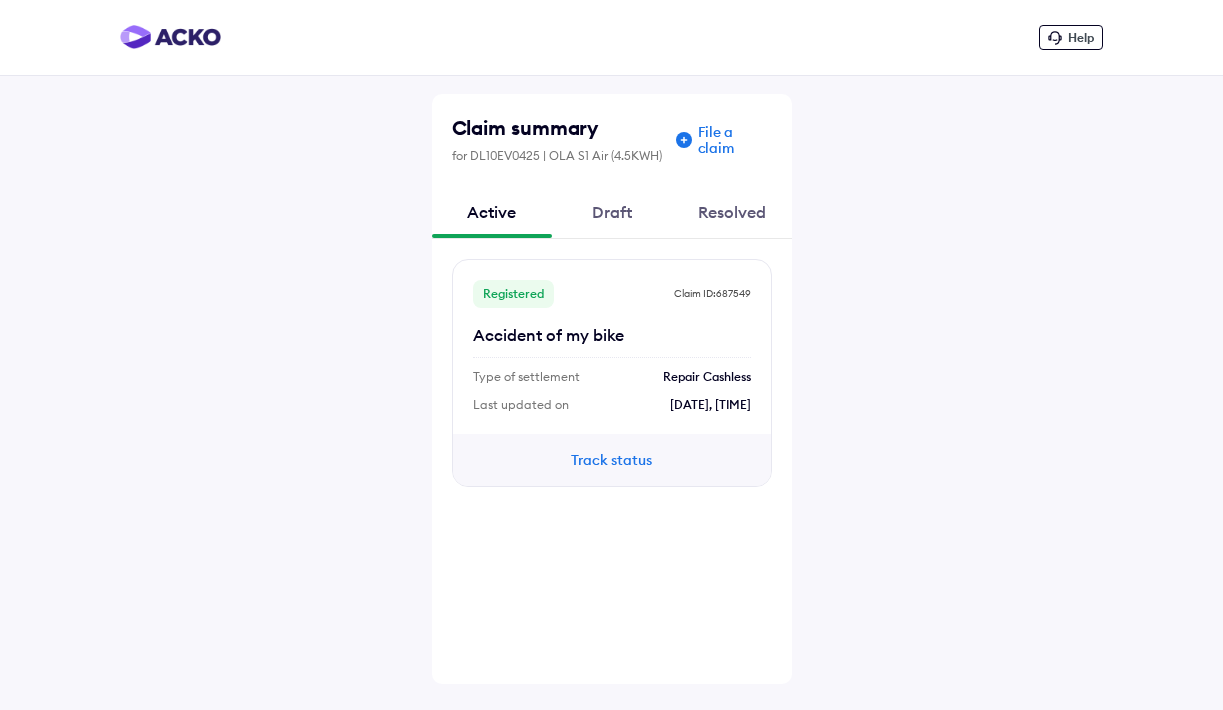 scroll, scrollTop: 0, scrollLeft: 0, axis: both 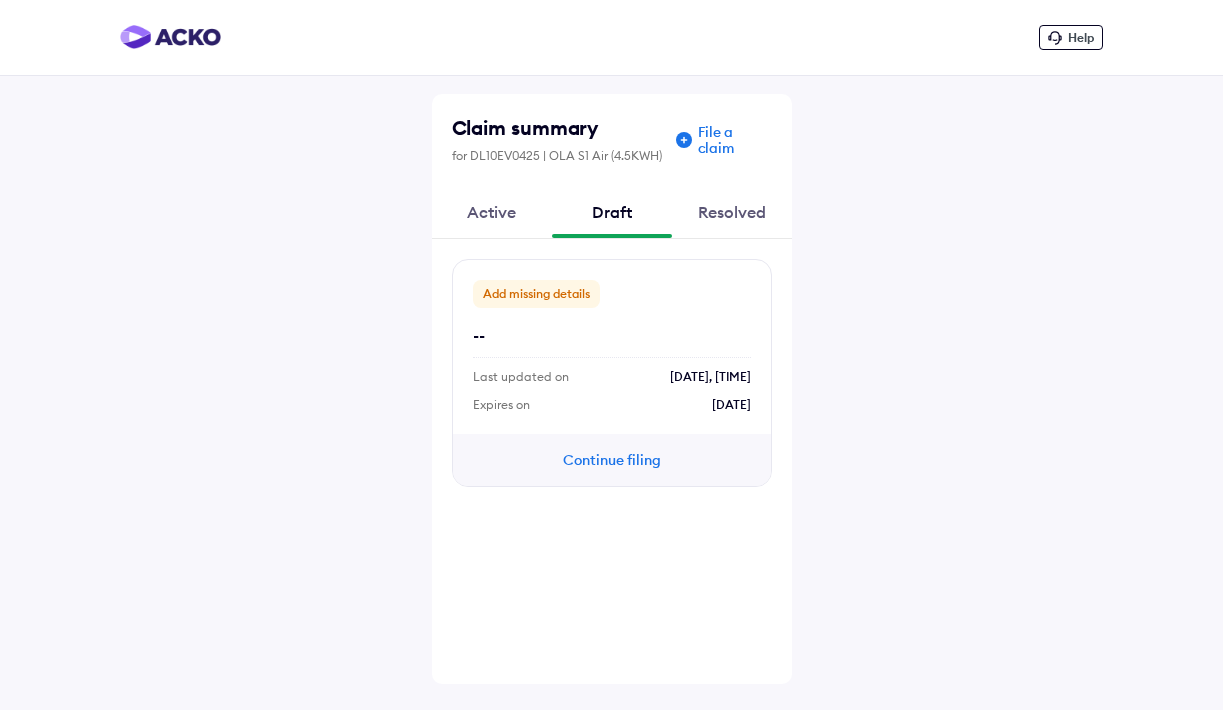 click on "Resolved" at bounding box center (732, 212) 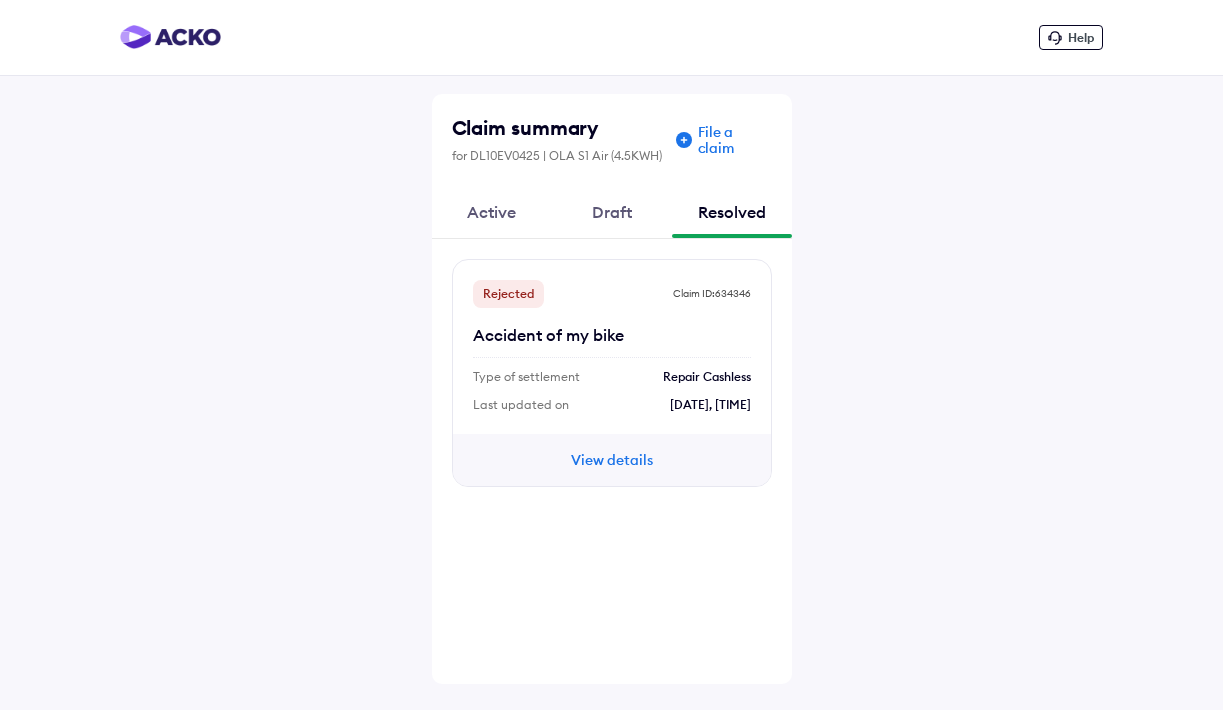 click on "Rejected Claim ID:  634346" at bounding box center [612, 294] 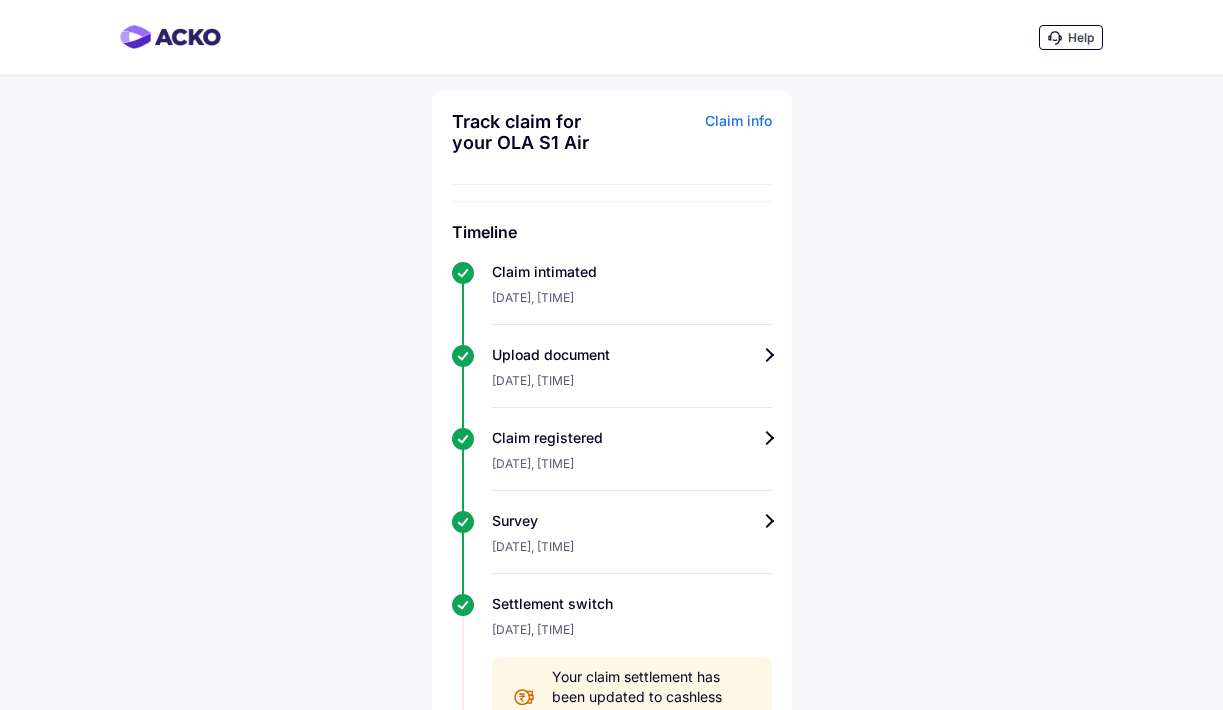 scroll, scrollTop: 0, scrollLeft: 0, axis: both 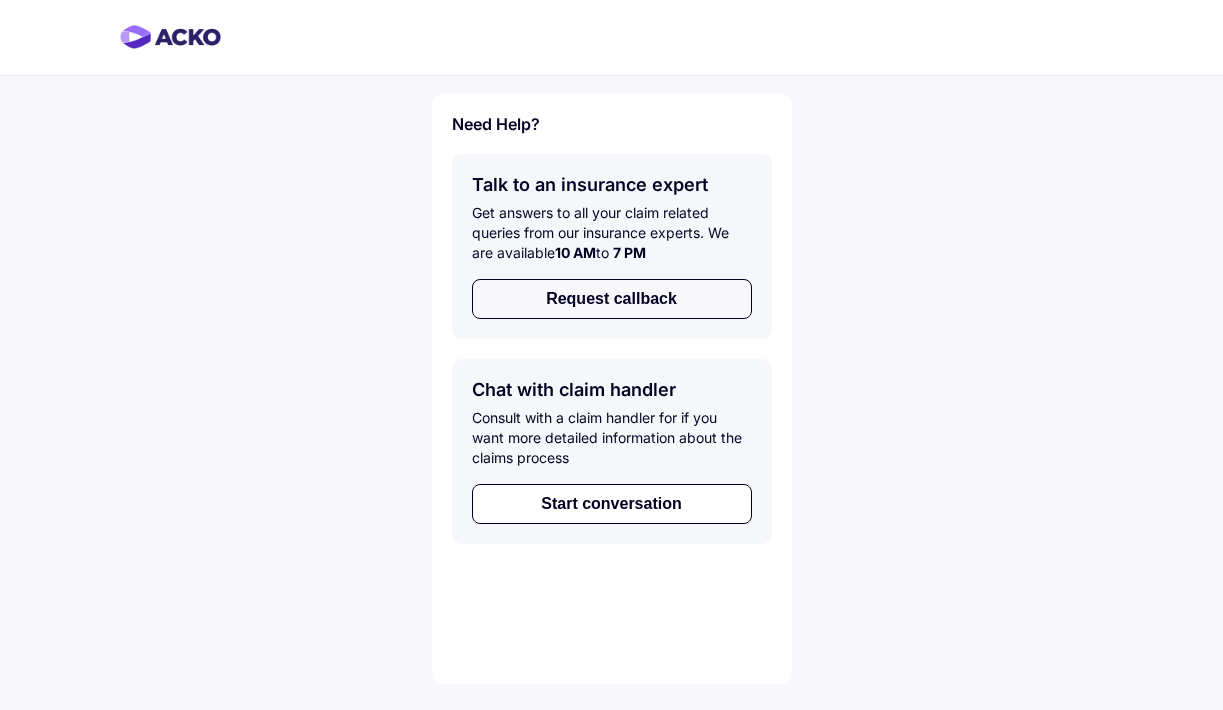 click on "Request callback" at bounding box center [612, 299] 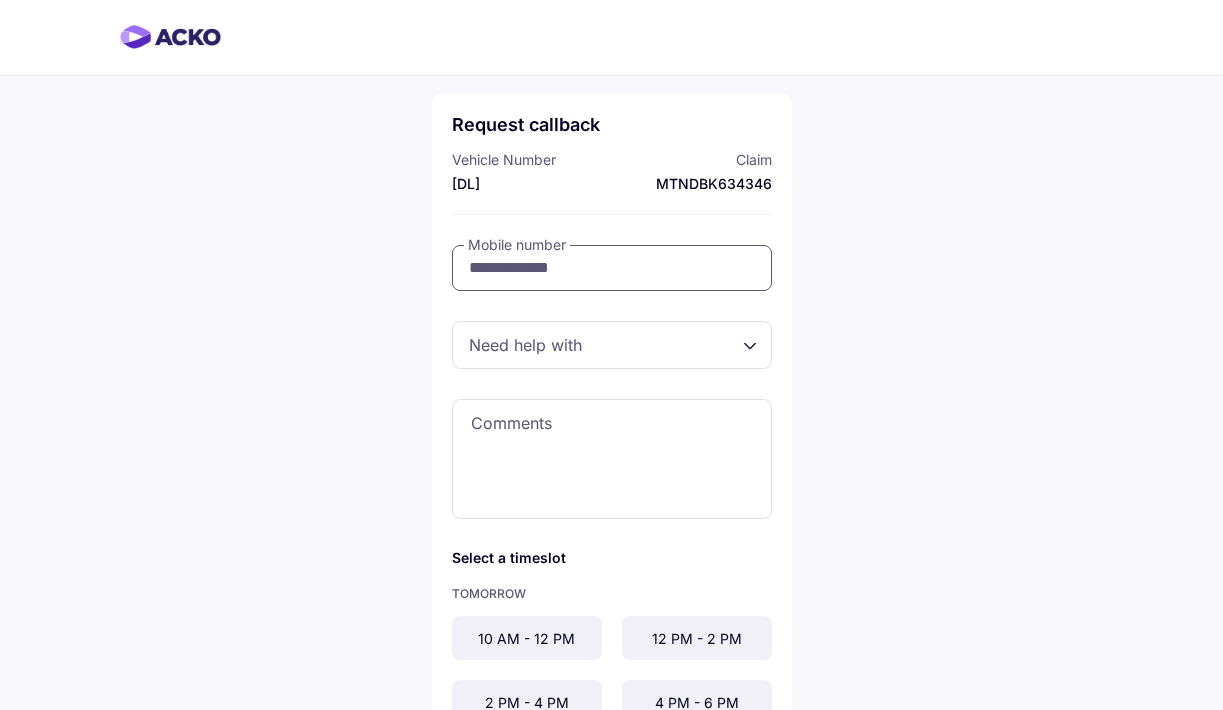 click on "**********" at bounding box center [612, 268] 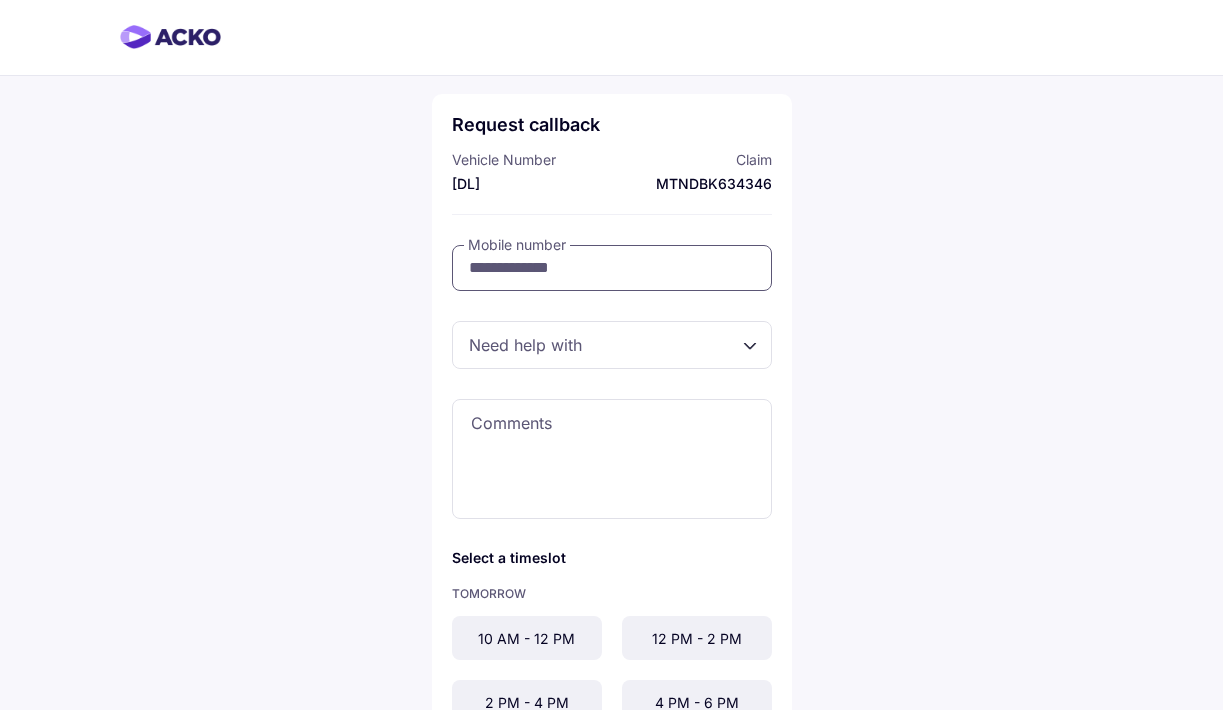 type on "**********" 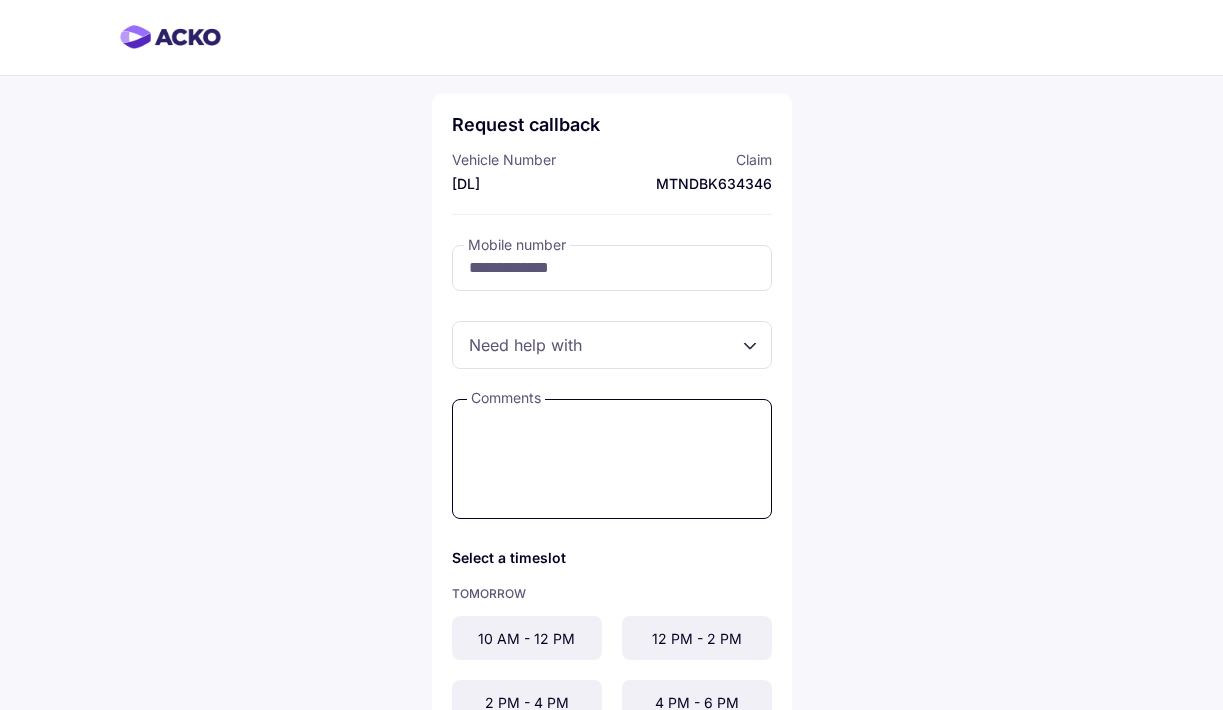 click at bounding box center [612, 459] 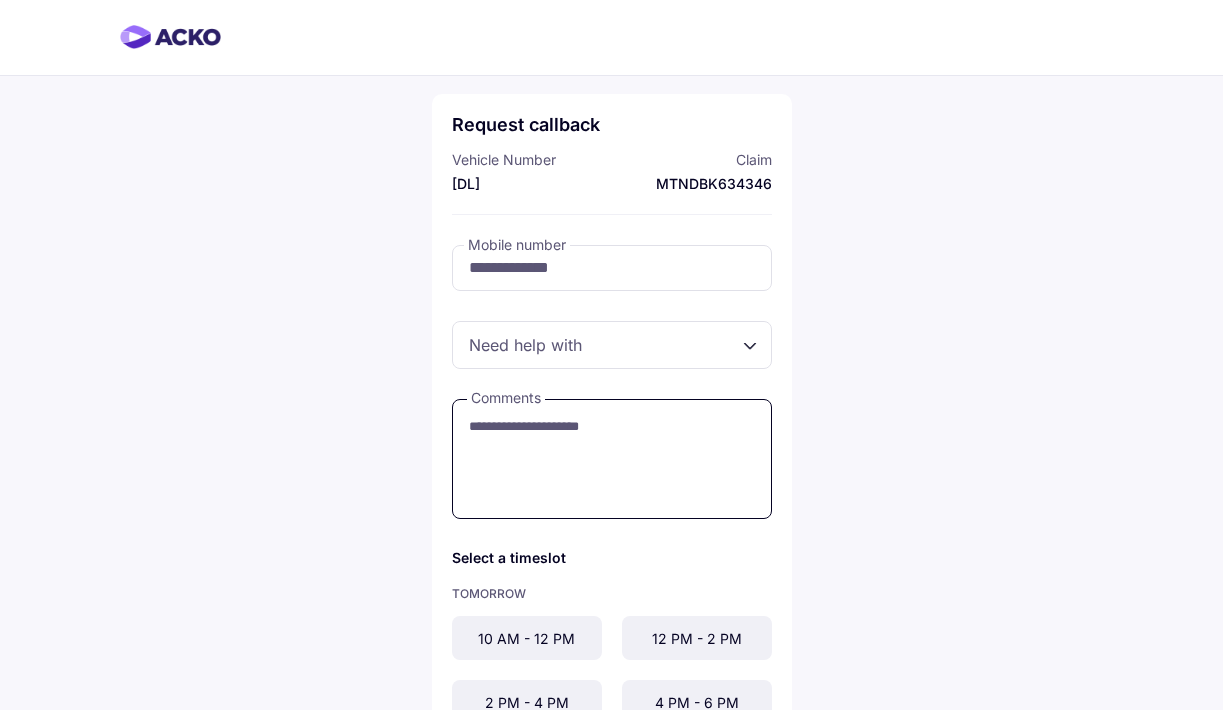 type on "**********" 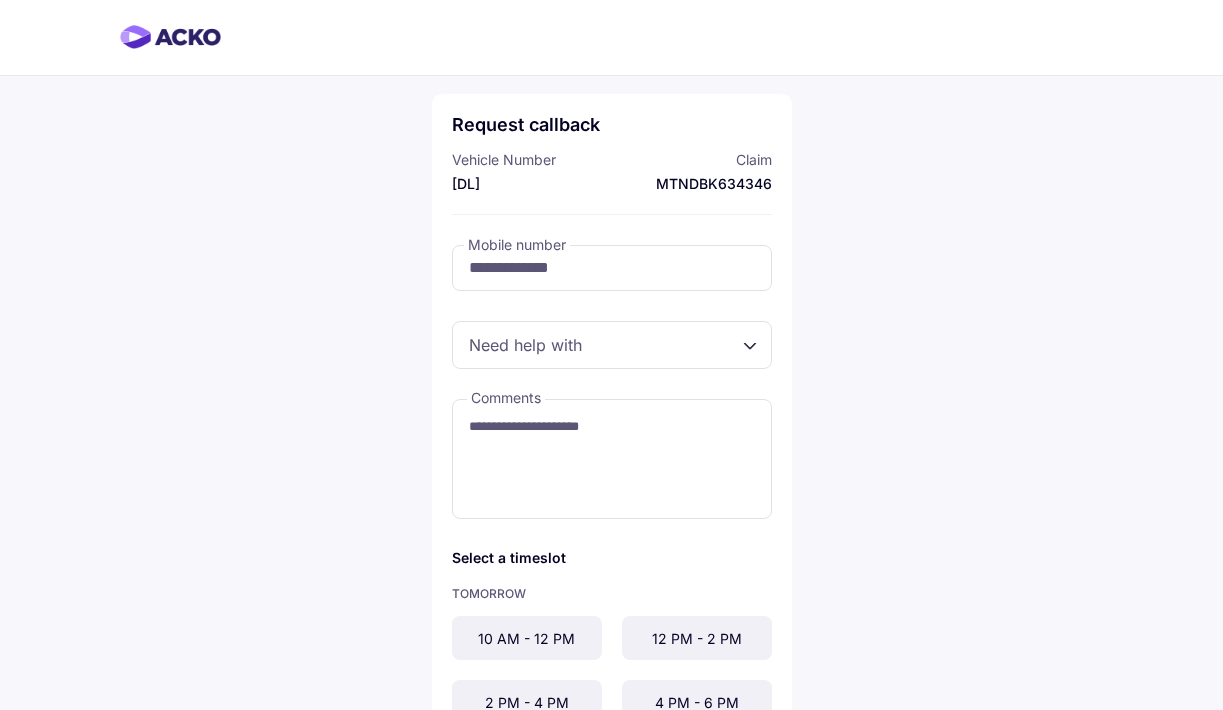 click at bounding box center [612, 345] 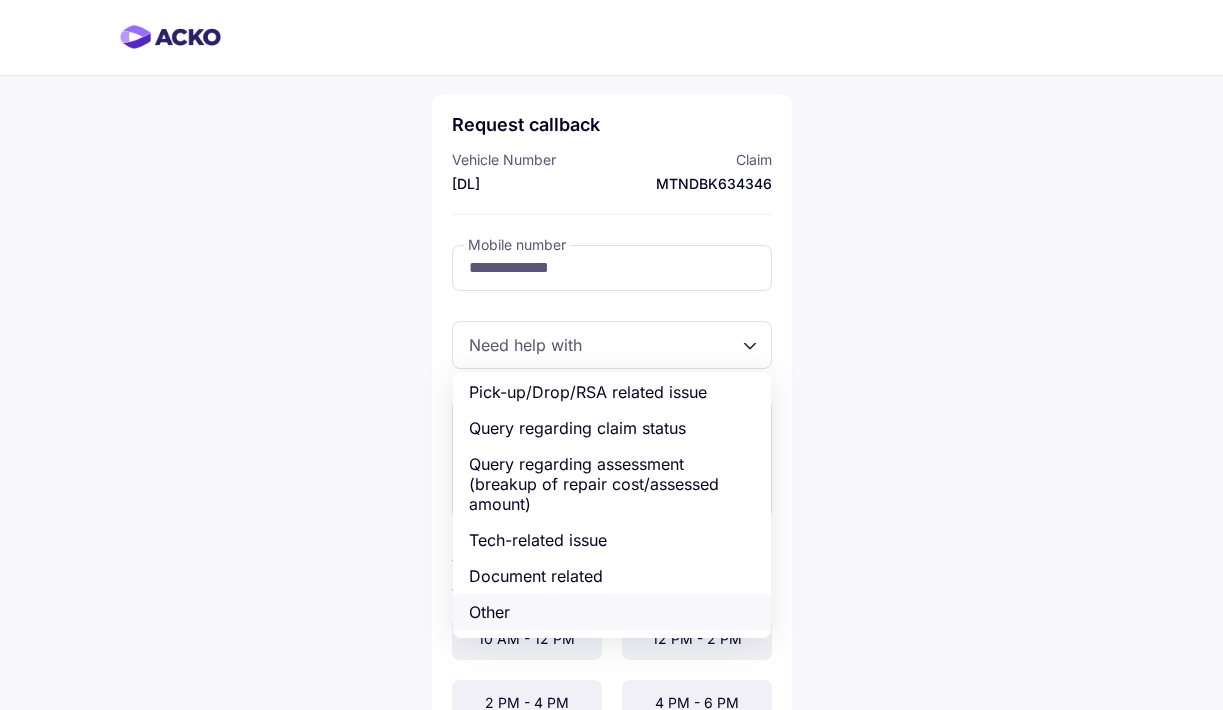 scroll, scrollTop: 80, scrollLeft: 0, axis: vertical 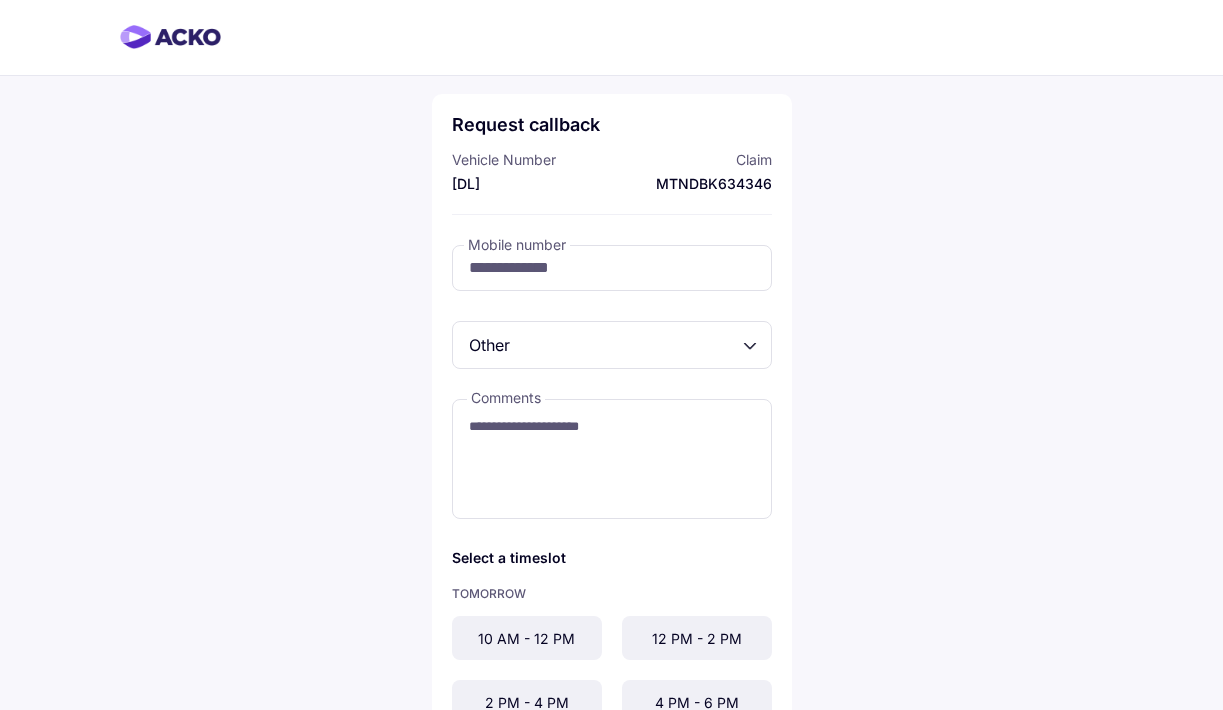 click on "12 PM - 2 PM" at bounding box center (697, 638) 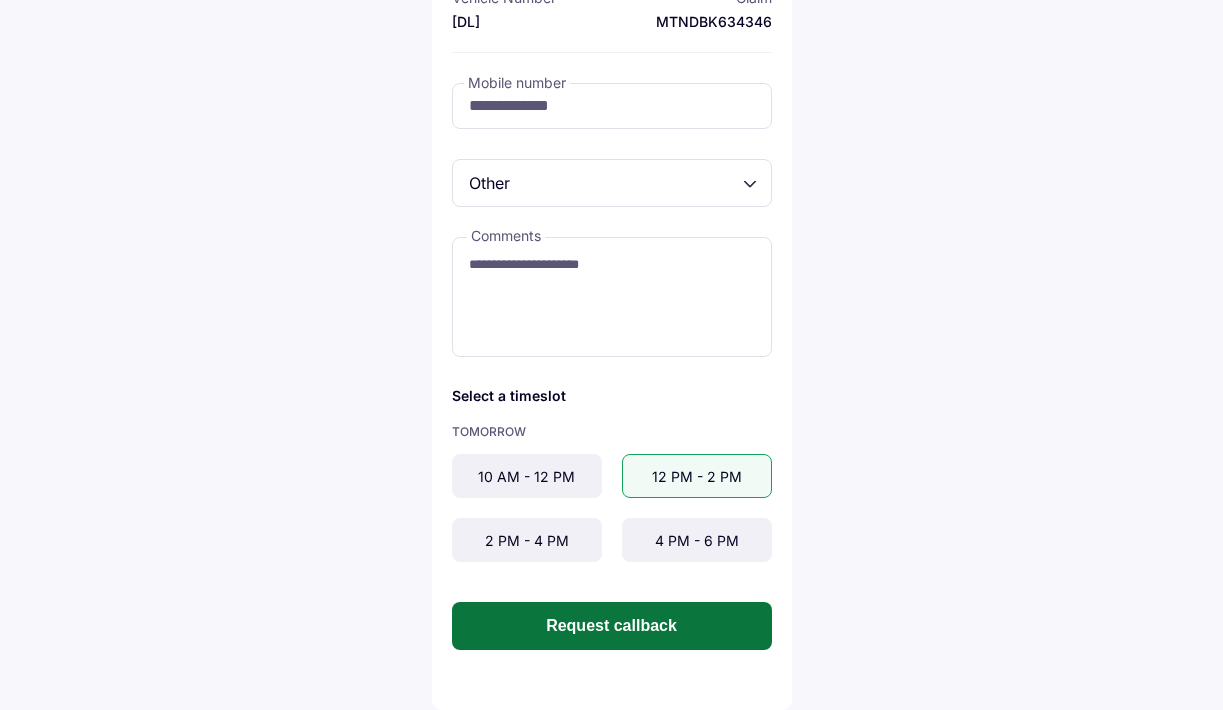 click on "Request callback" at bounding box center [612, 626] 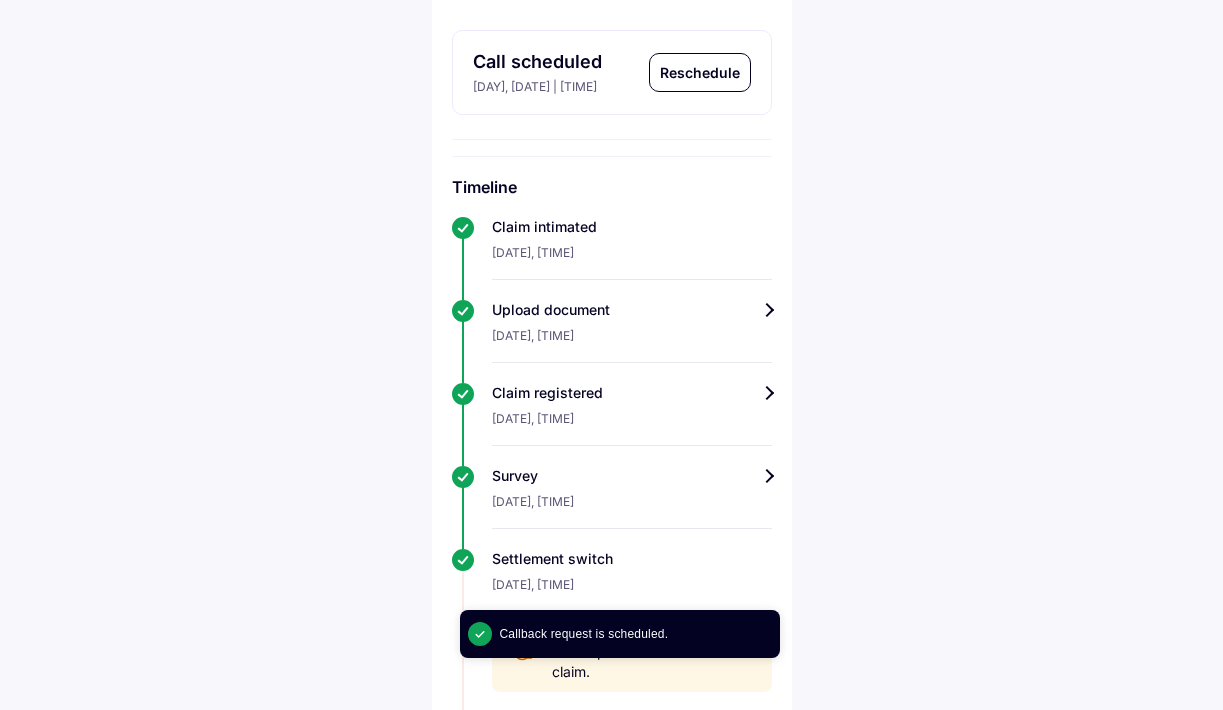 scroll, scrollTop: 0, scrollLeft: 0, axis: both 